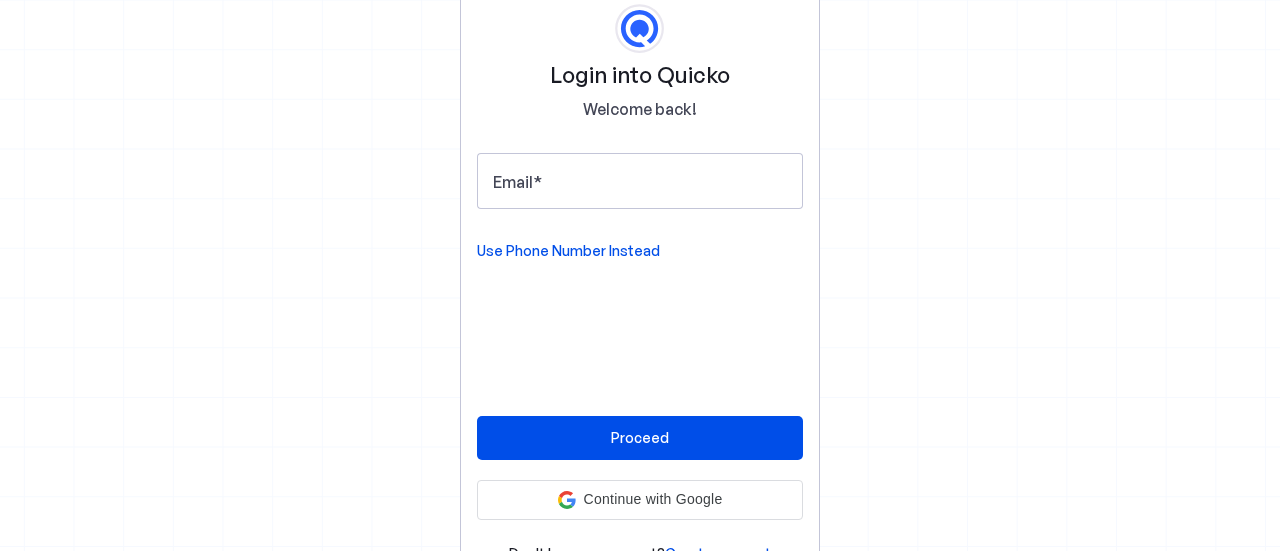 scroll, scrollTop: 0, scrollLeft: 0, axis: both 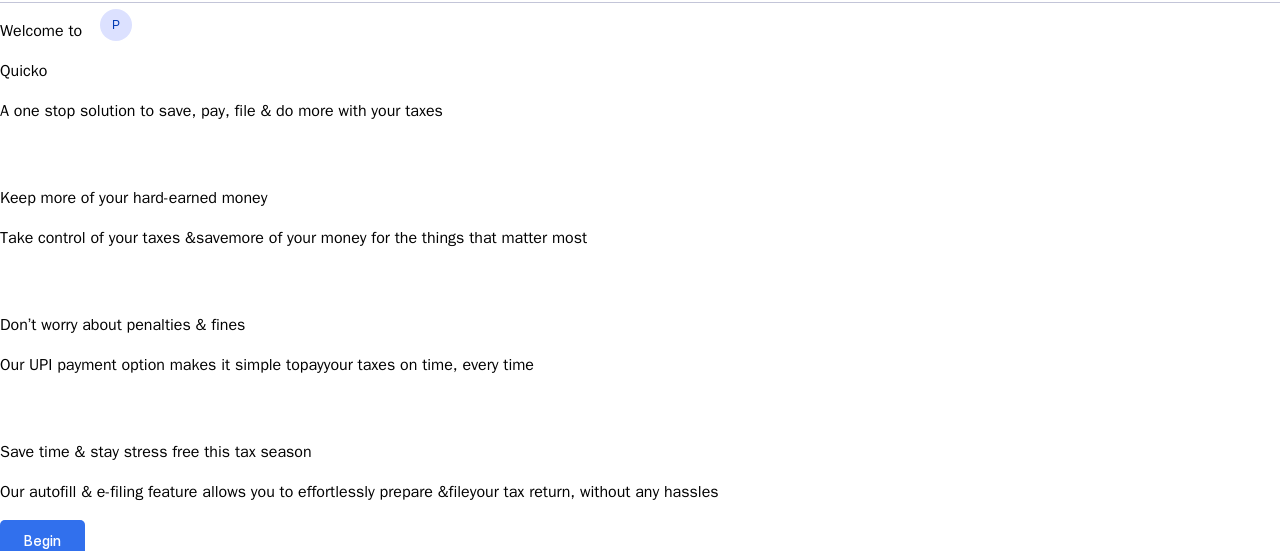 click on "Begin" at bounding box center (42, 540) 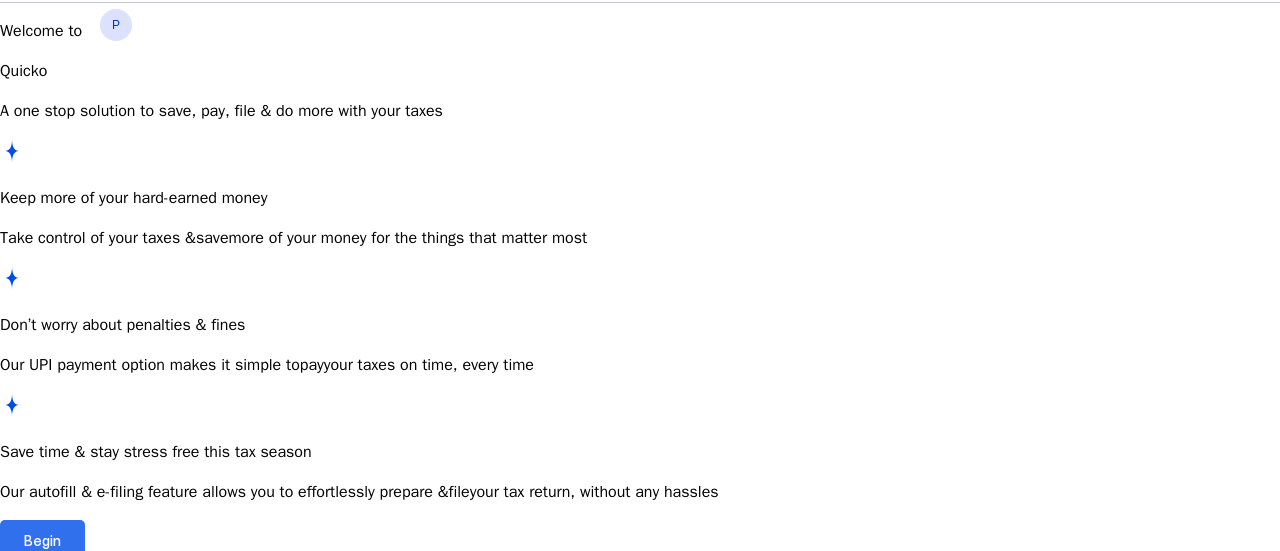 scroll, scrollTop: 0, scrollLeft: 0, axis: both 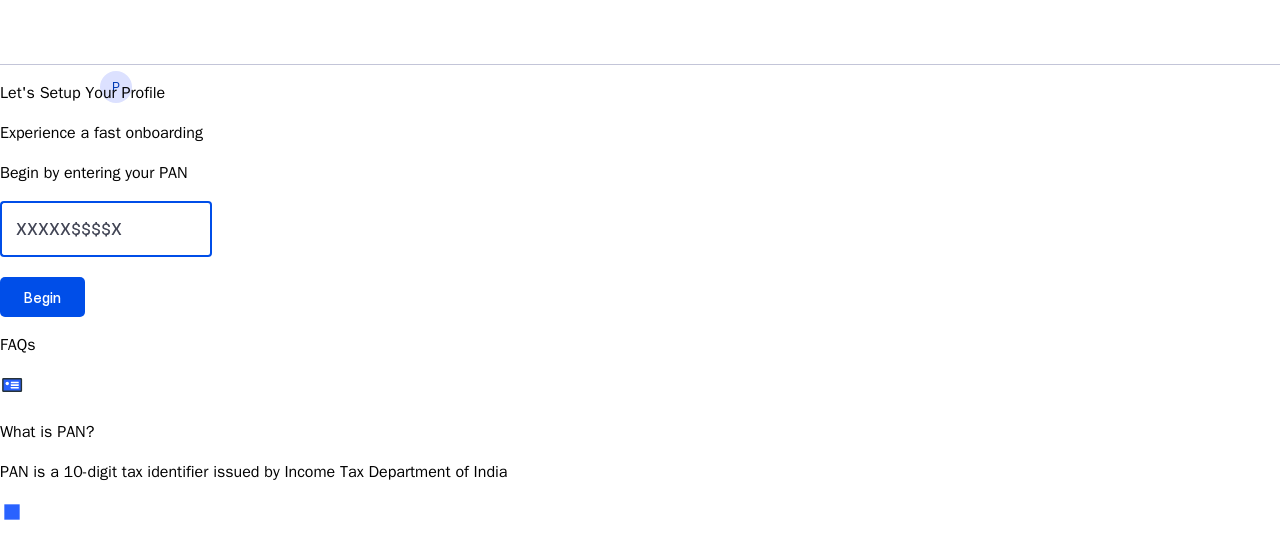 click at bounding box center (106, 229) 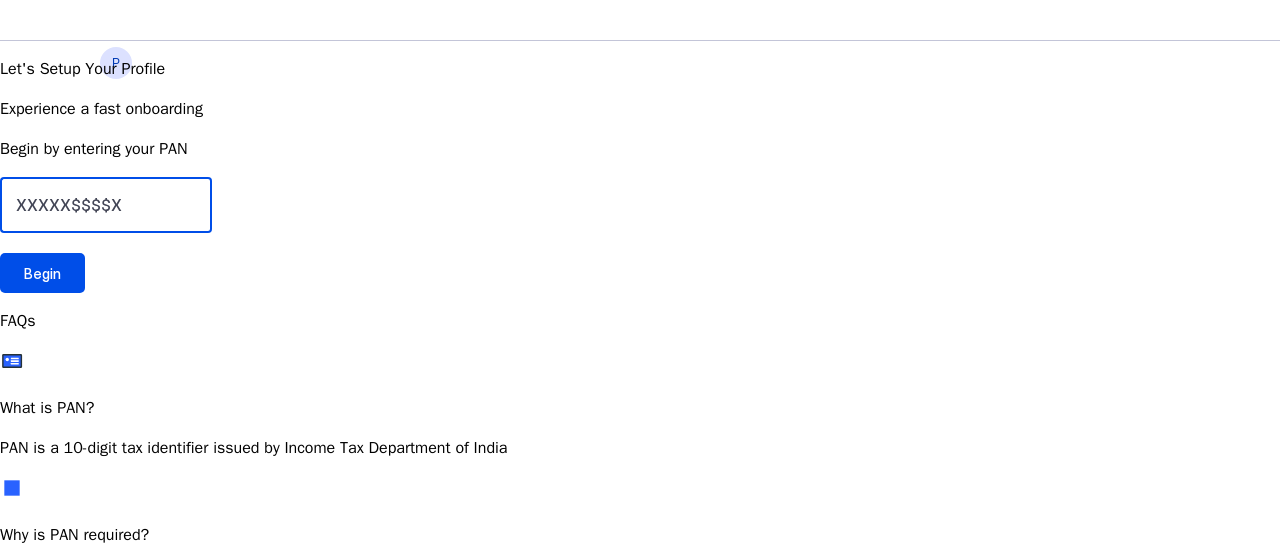 scroll, scrollTop: 45, scrollLeft: 0, axis: vertical 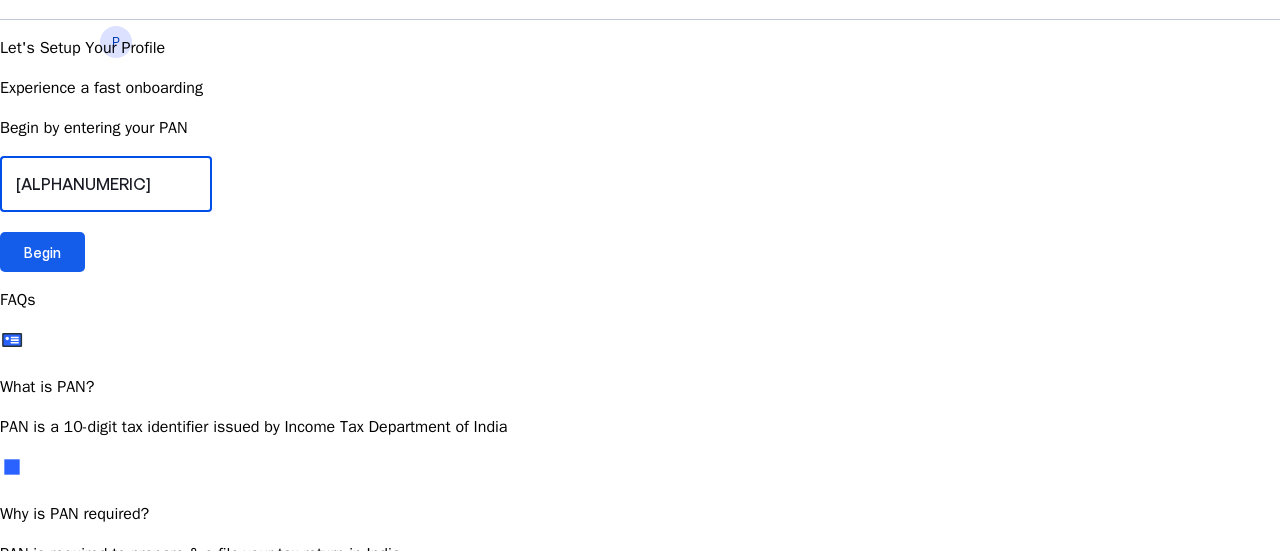 type on "[ALPHANUMERIC]" 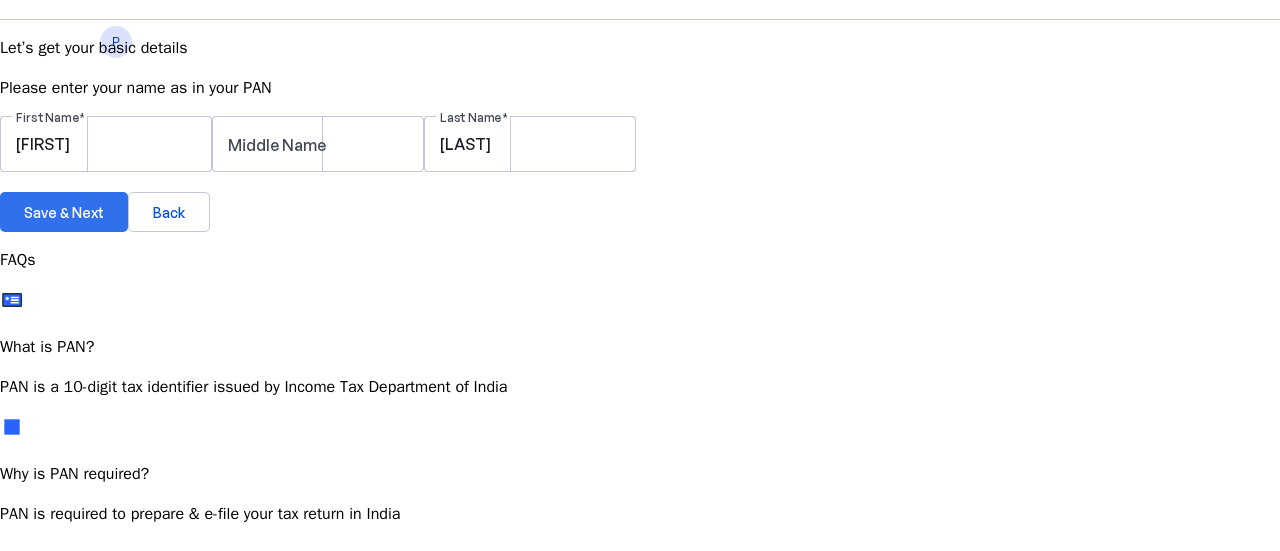 click on "Save & Next" at bounding box center (64, 212) 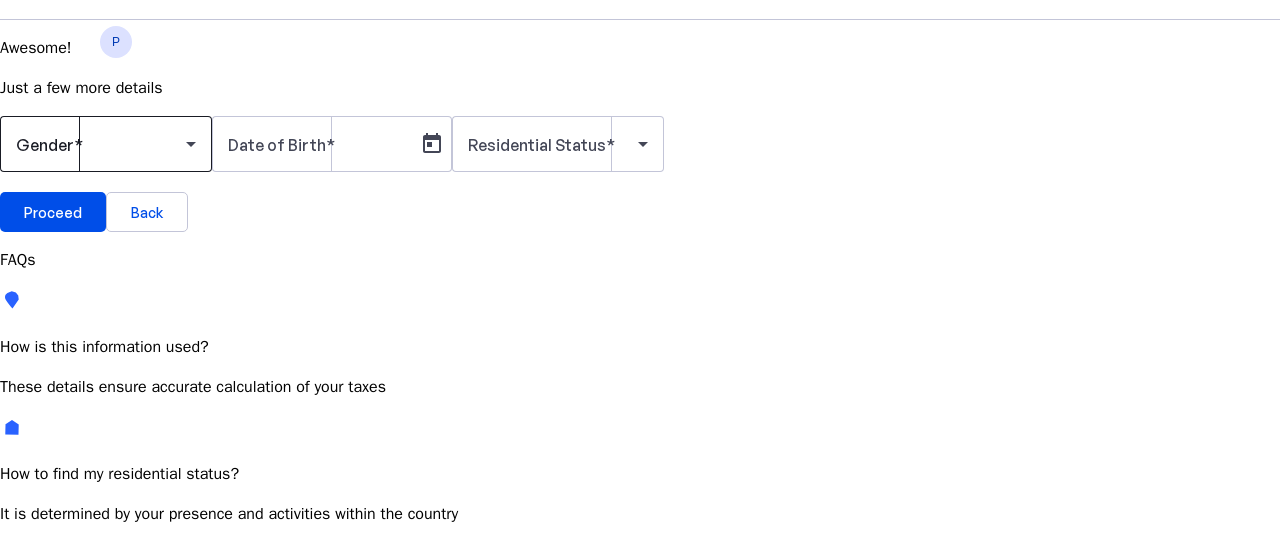 click at bounding box center [101, 144] 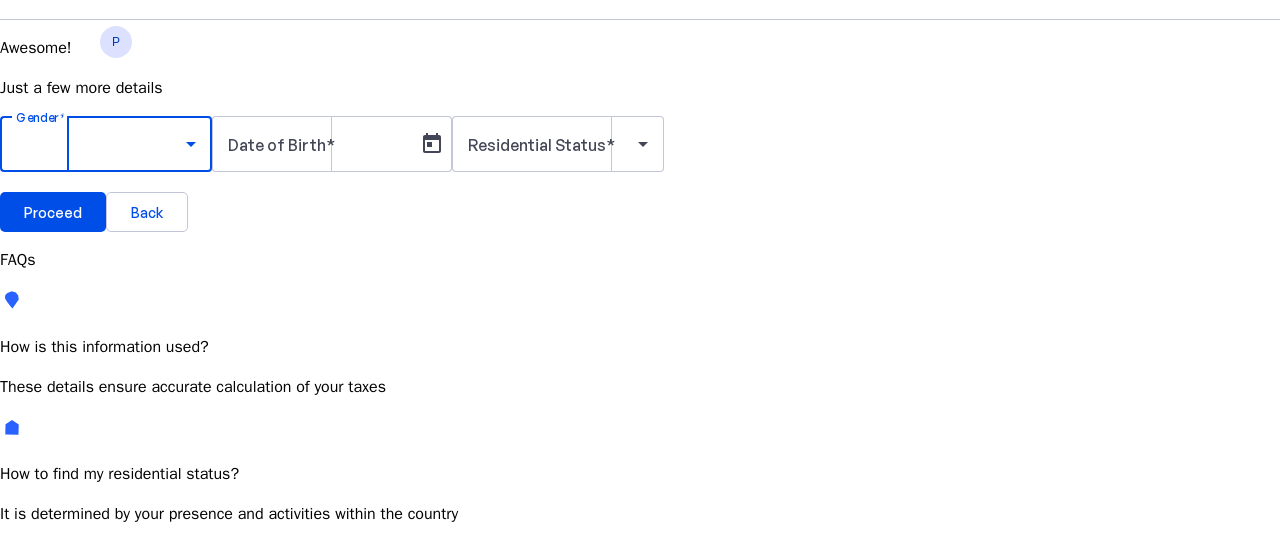 click on "Male" at bounding box center (154, 701) 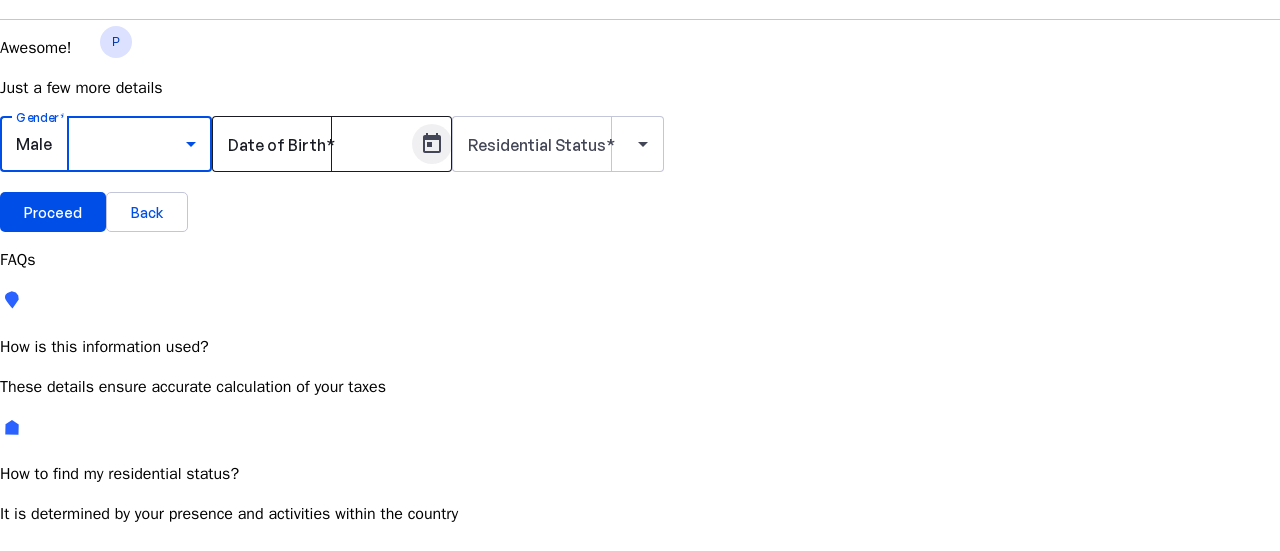 click at bounding box center (432, 144) 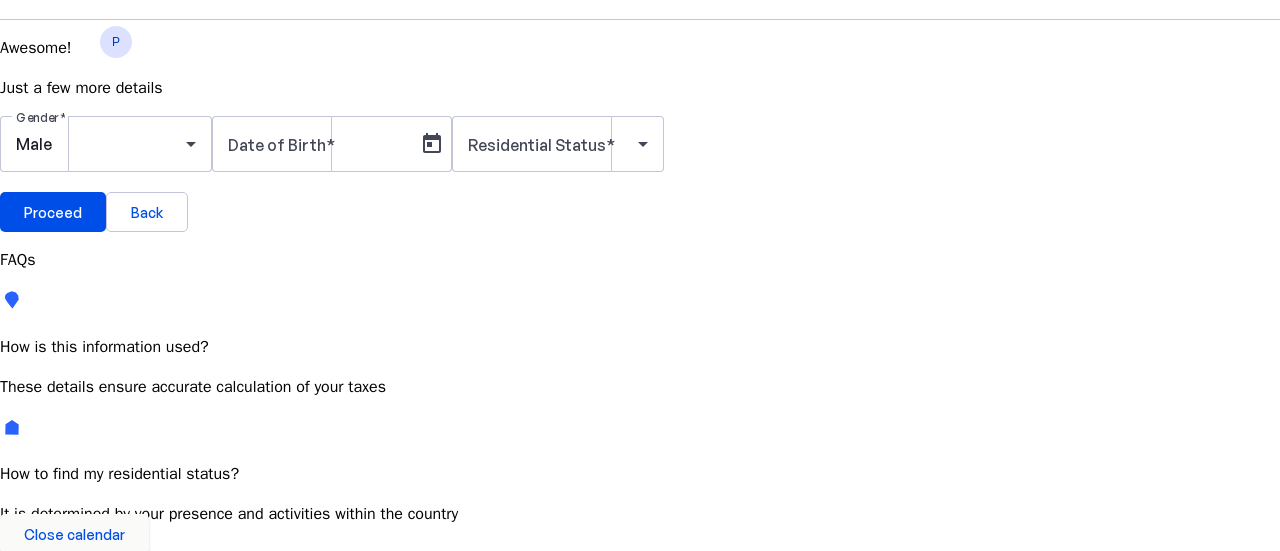 click at bounding box center (640, 669) 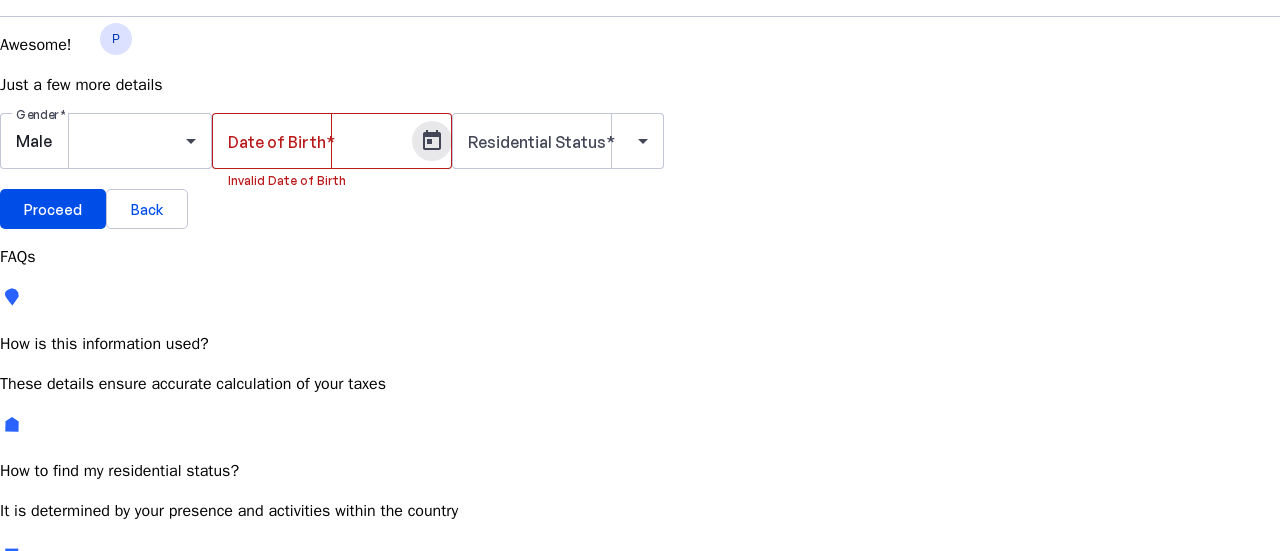 scroll, scrollTop: 49, scrollLeft: 0, axis: vertical 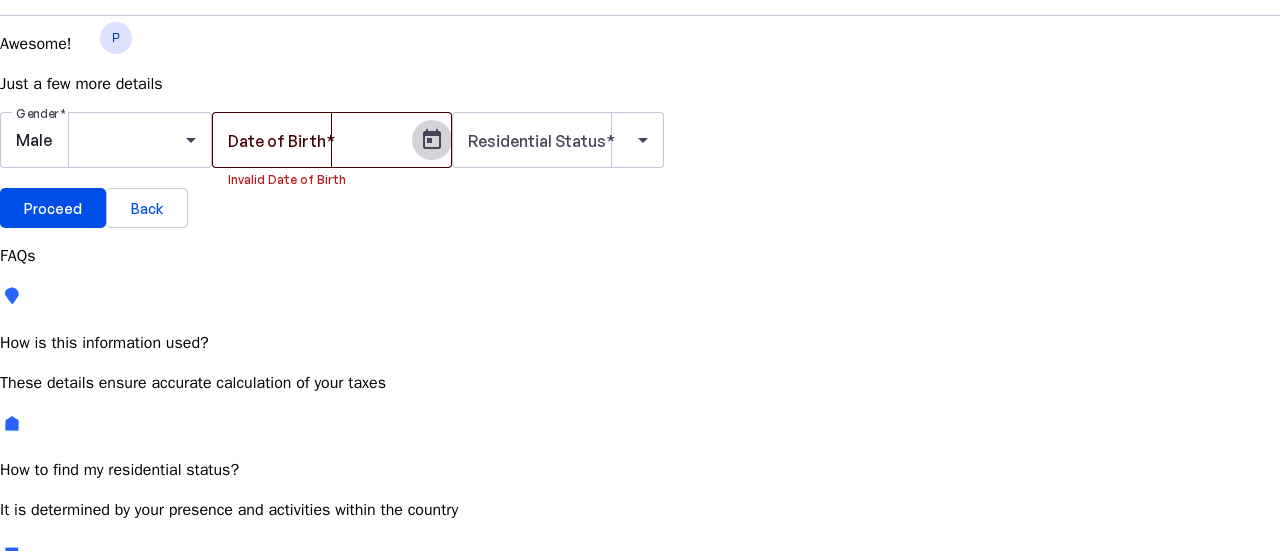 click at bounding box center (432, 140) 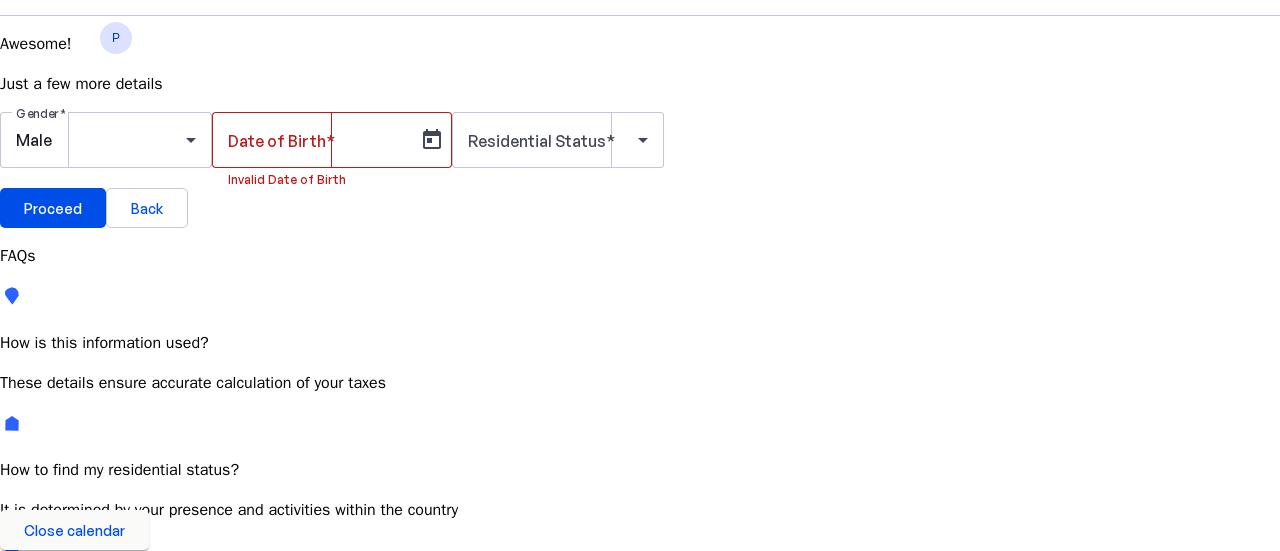 click at bounding box center (147, 707) 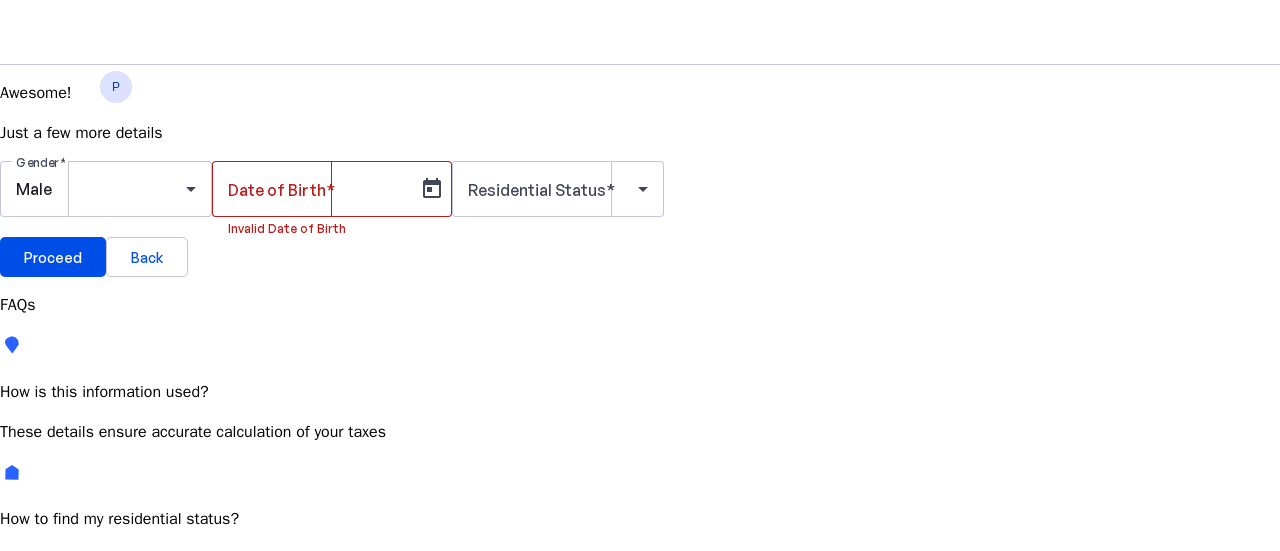 click at bounding box center [231, 756] 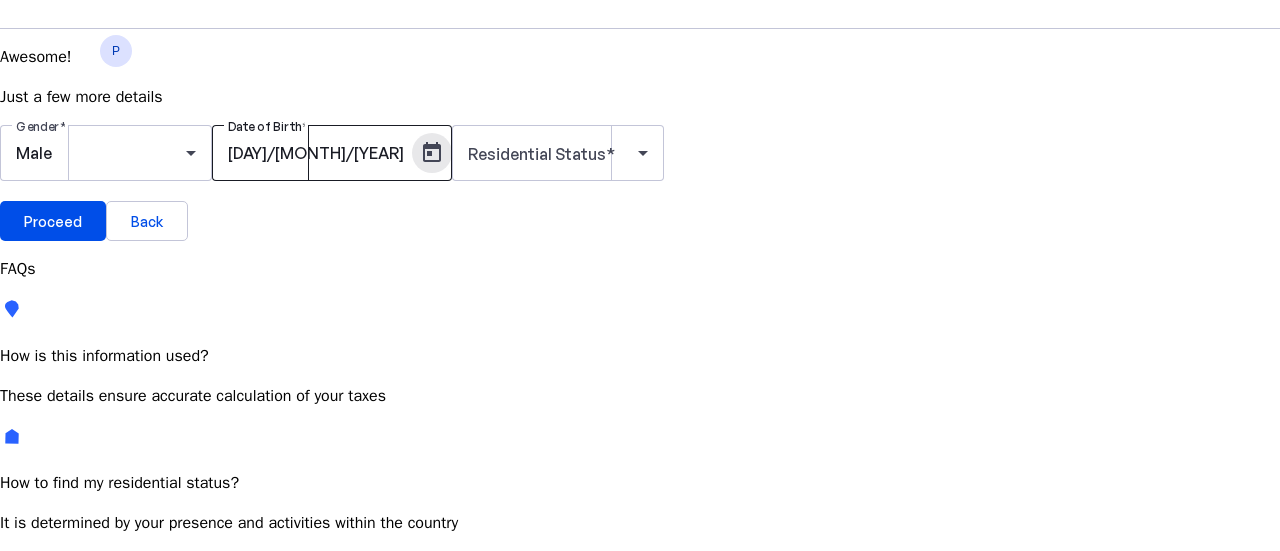 scroll, scrollTop: 49, scrollLeft: 0, axis: vertical 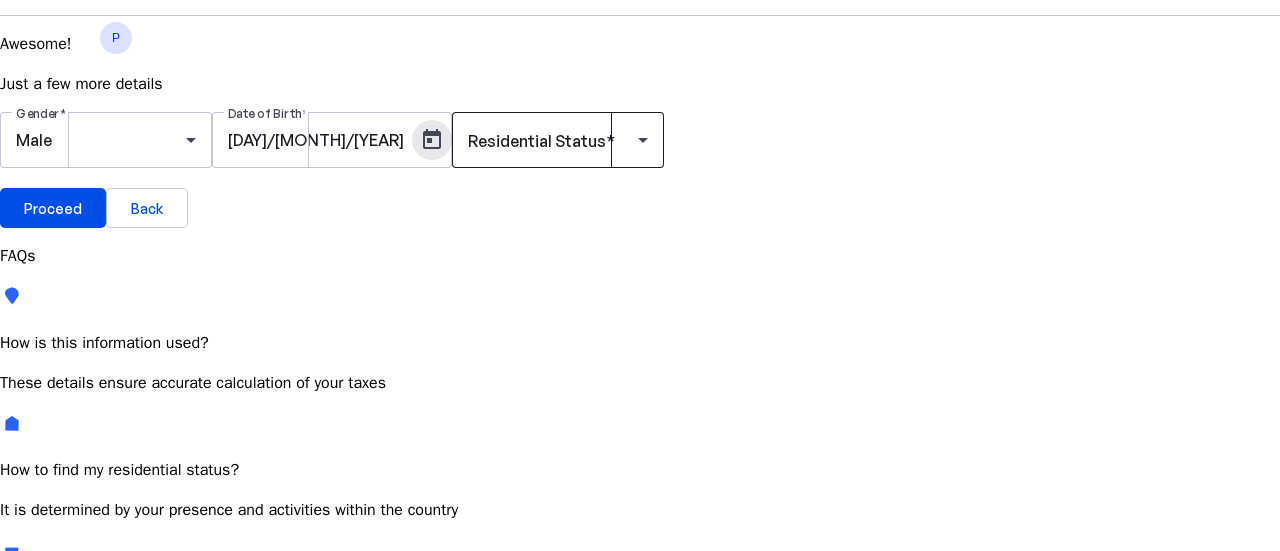 click at bounding box center [553, 140] 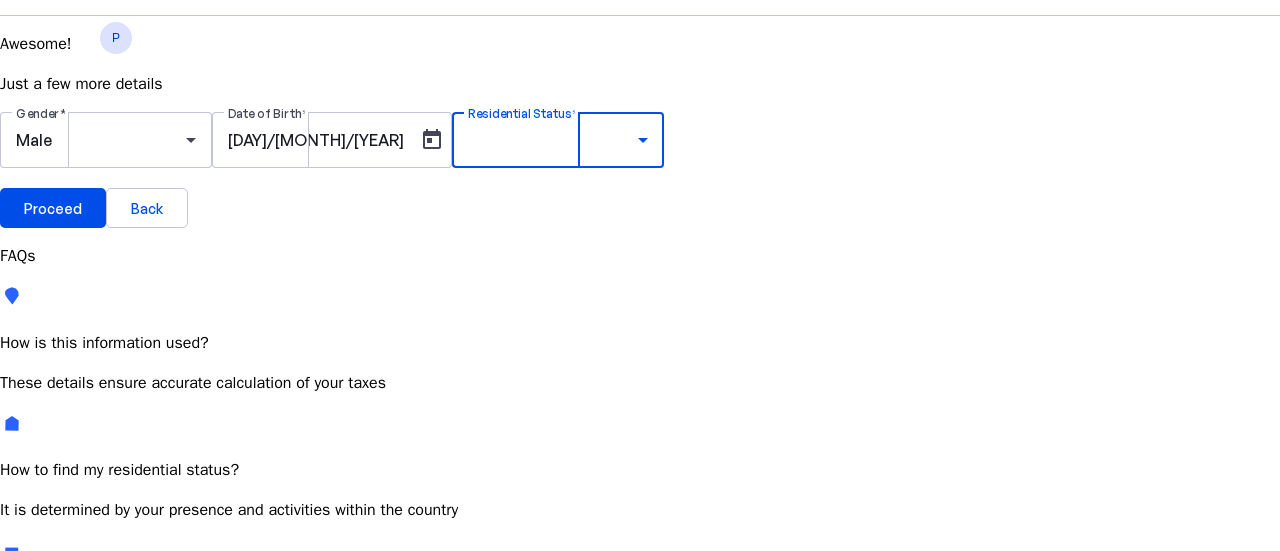 click at bounding box center [640, 665] 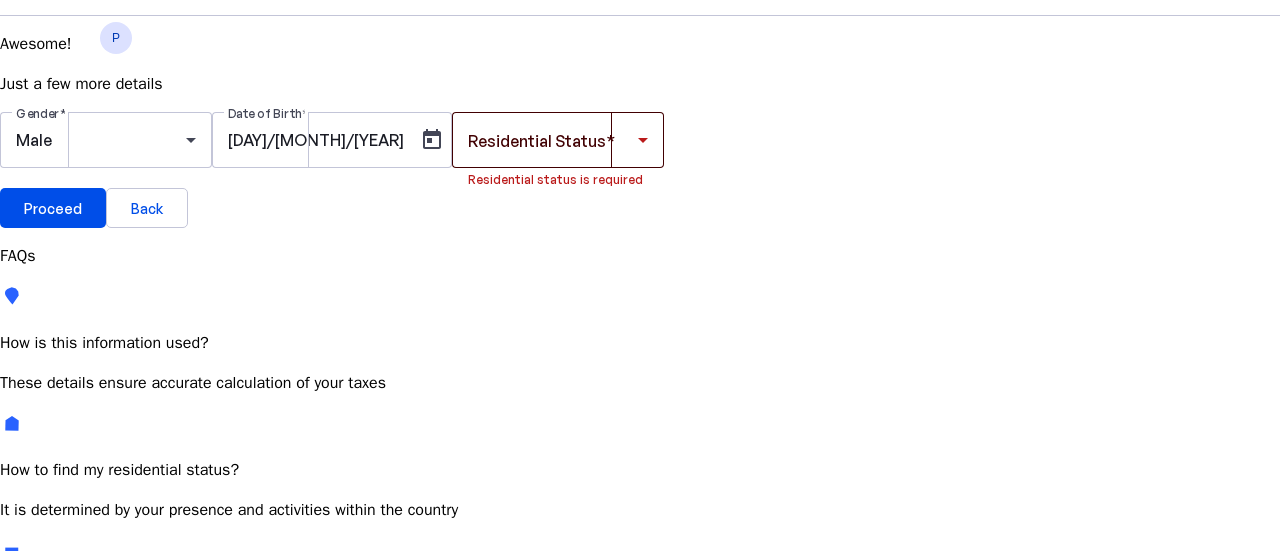 click at bounding box center (553, 140) 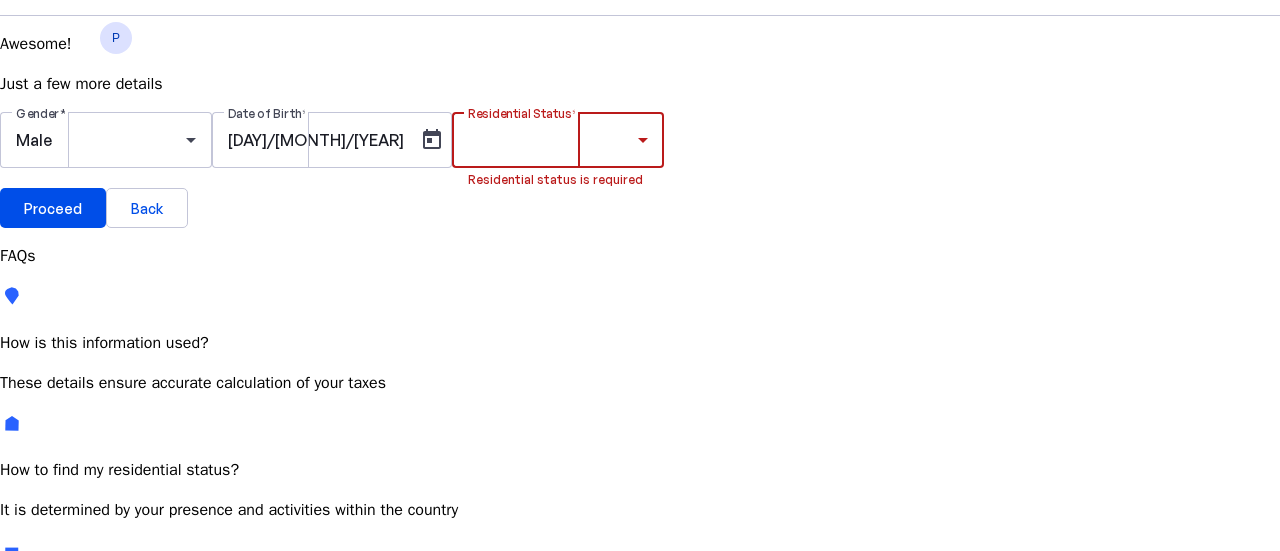 click on "Resident Most Common" at bounding box center (72, 717) 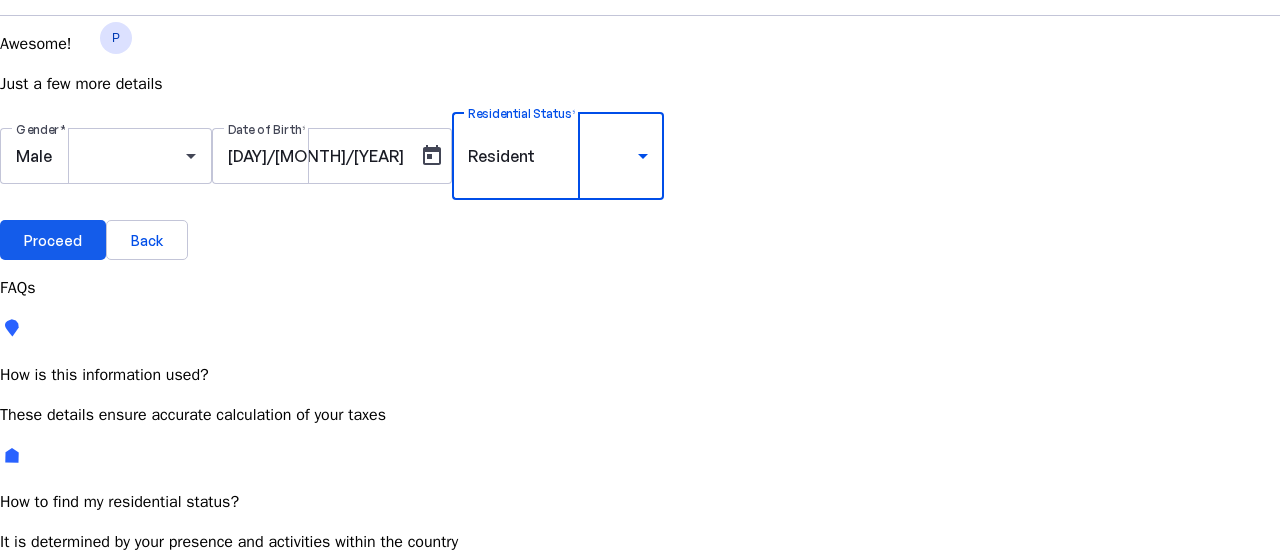 click on "Proceed" at bounding box center [53, 240] 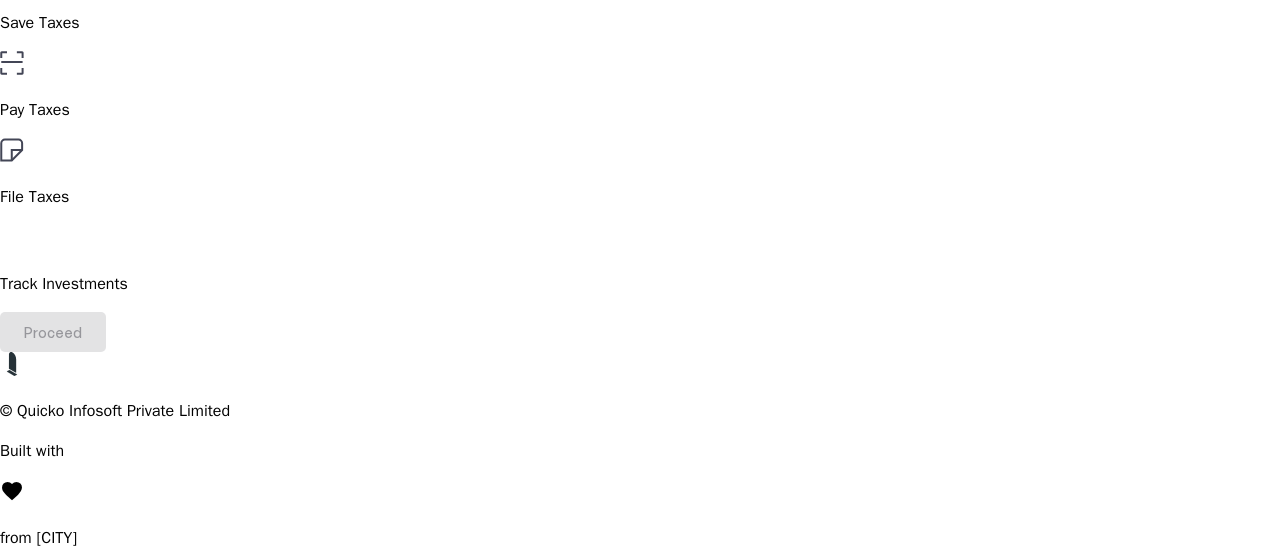 scroll, scrollTop: 200, scrollLeft: 0, axis: vertical 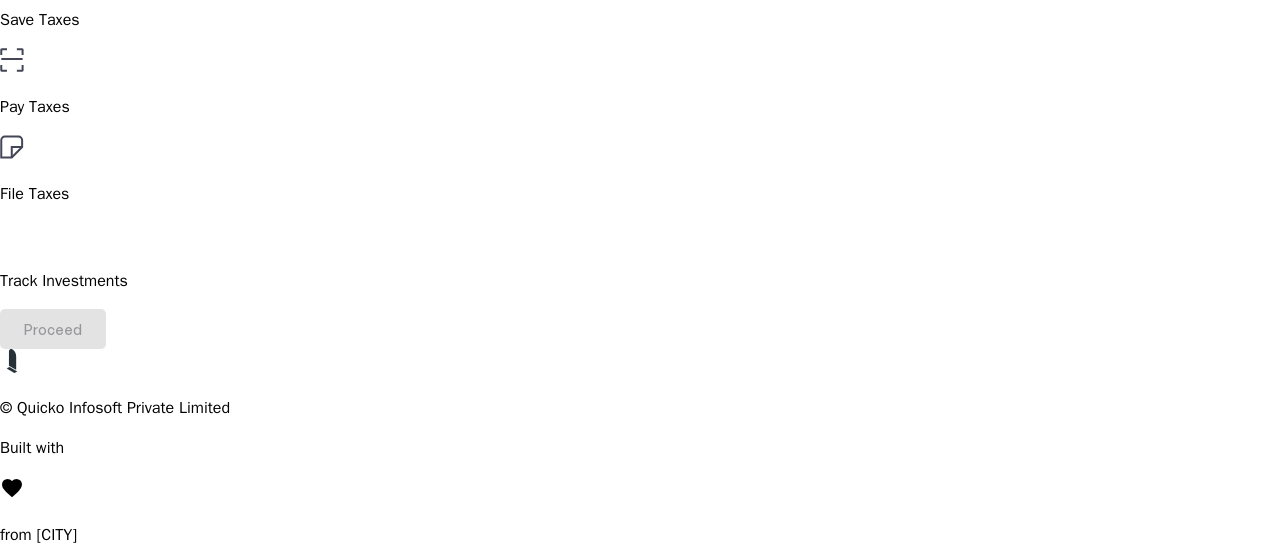 click on "File Taxes" at bounding box center (640, 20) 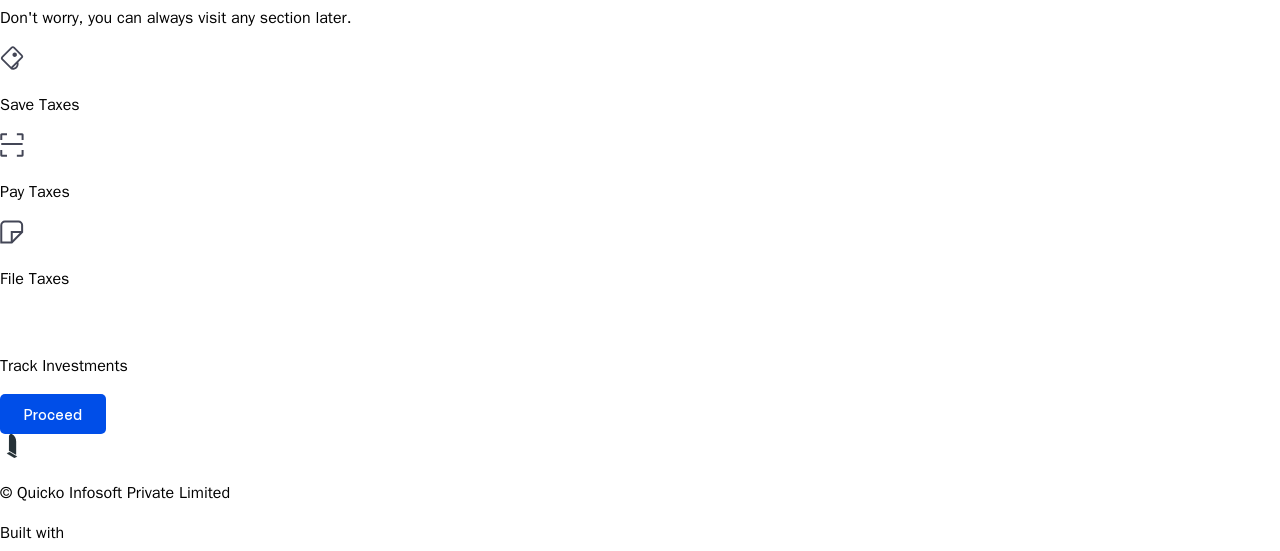 scroll, scrollTop: 200, scrollLeft: 0, axis: vertical 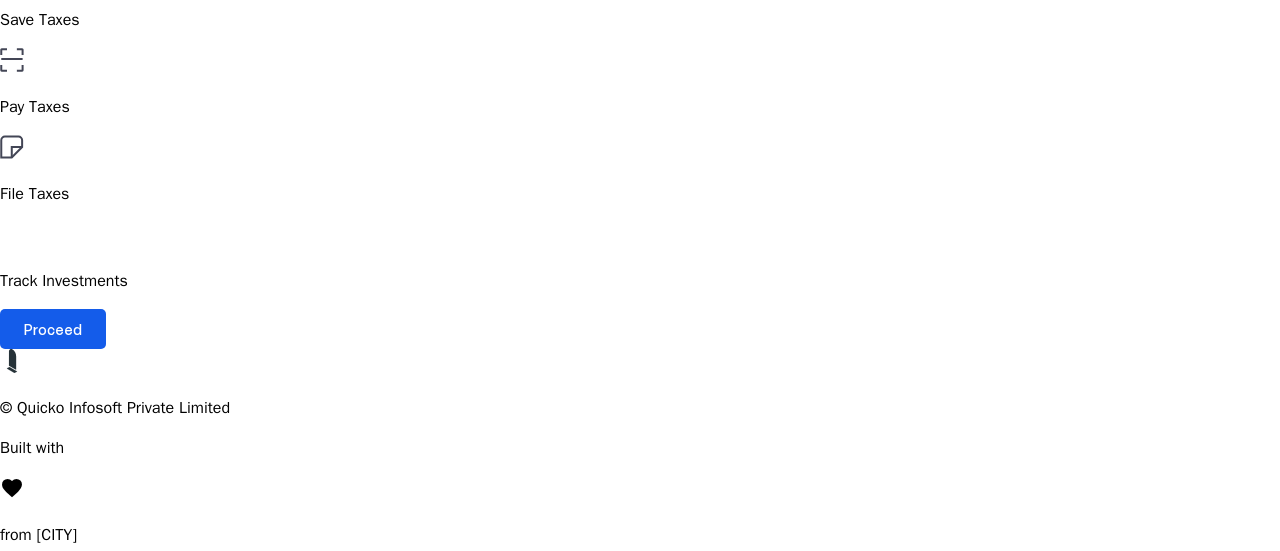click on "Proceed" at bounding box center [53, 329] 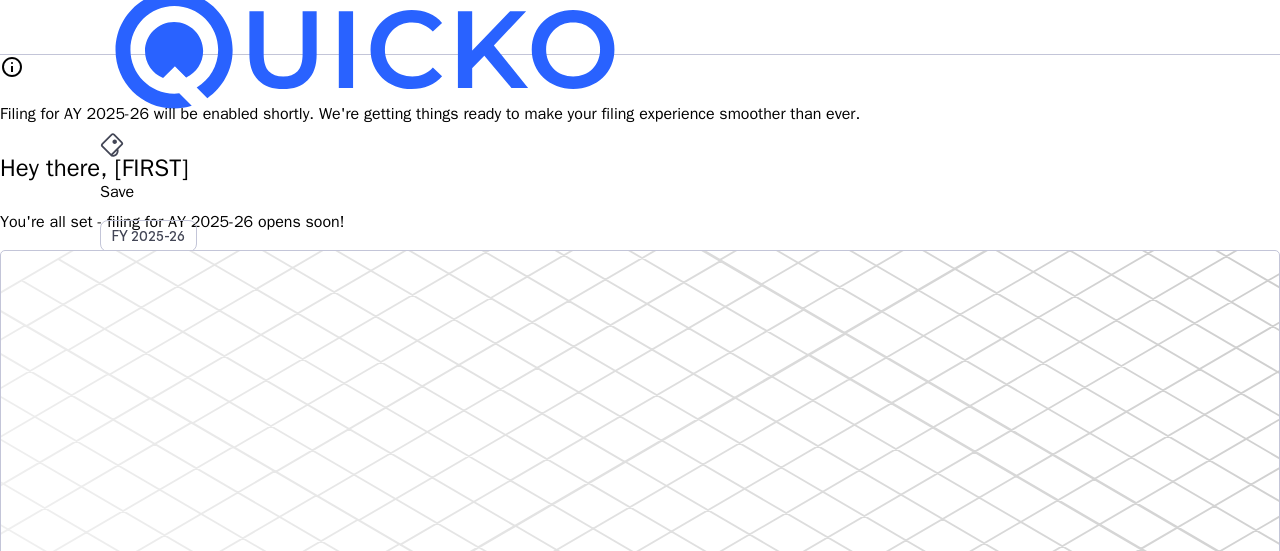 scroll, scrollTop: 0, scrollLeft: 0, axis: both 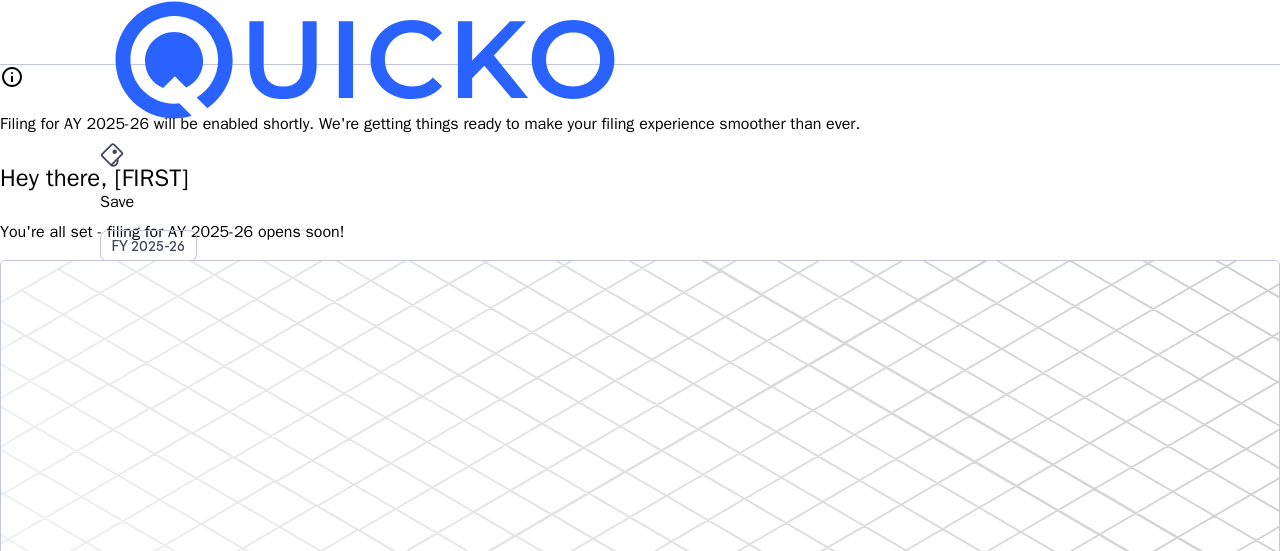 click on "AY 2025-26" at bounding box center (149, 452) 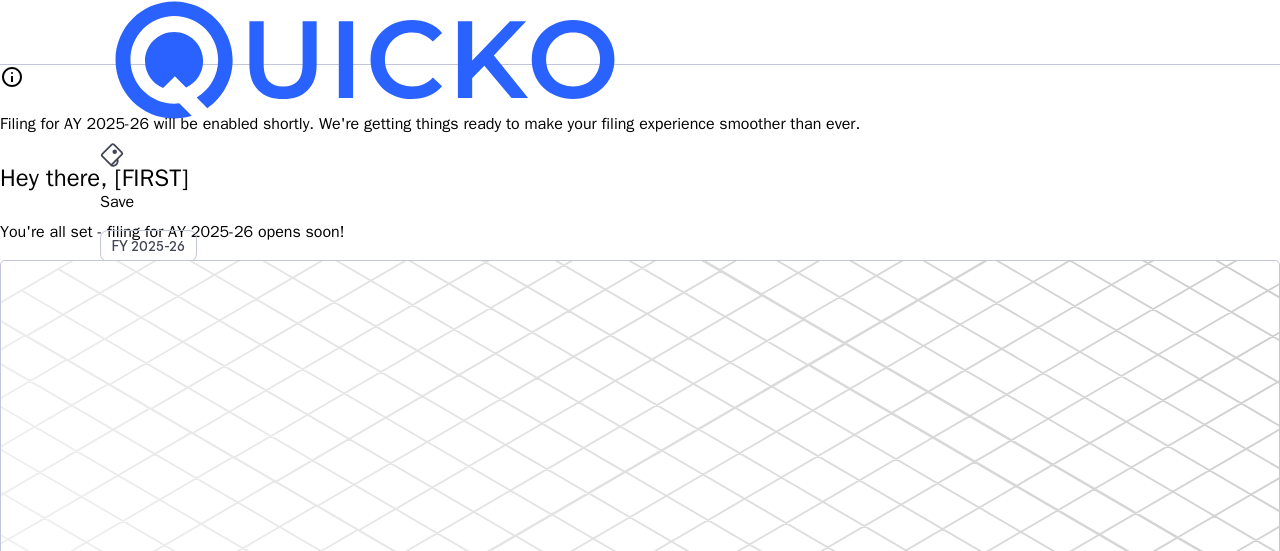 click on "AY 2025-26" at bounding box center [149, 452] 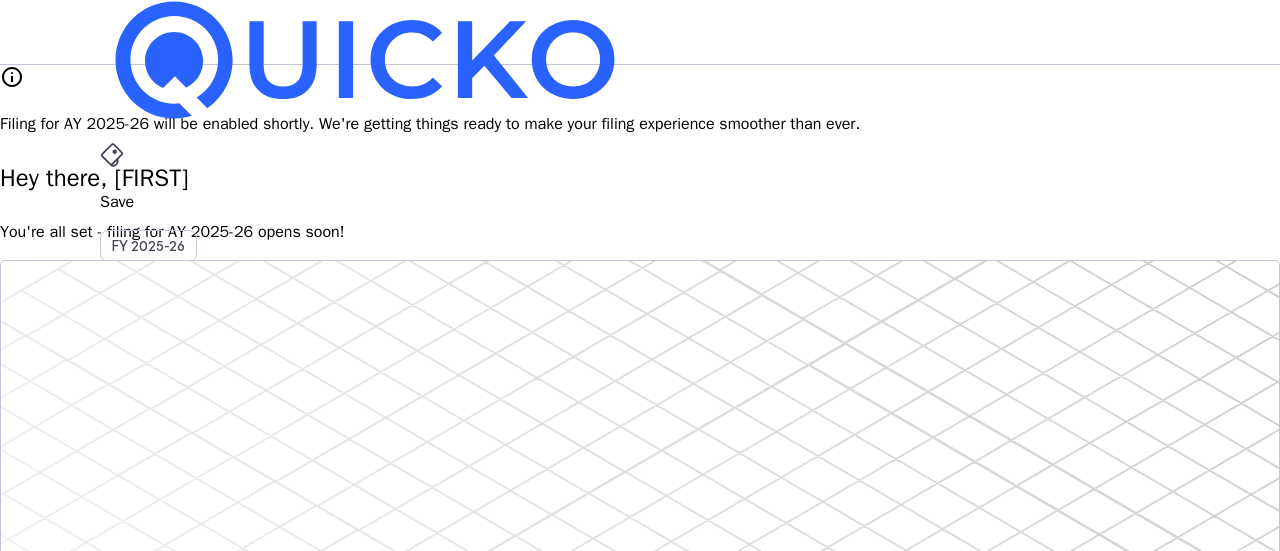 click on "Save FY [YEAR]-[YEAR] Pay File AY [YEAR]-[YEAR] More arrow_drop_down PK Upgrade" at bounding box center [640, 32] 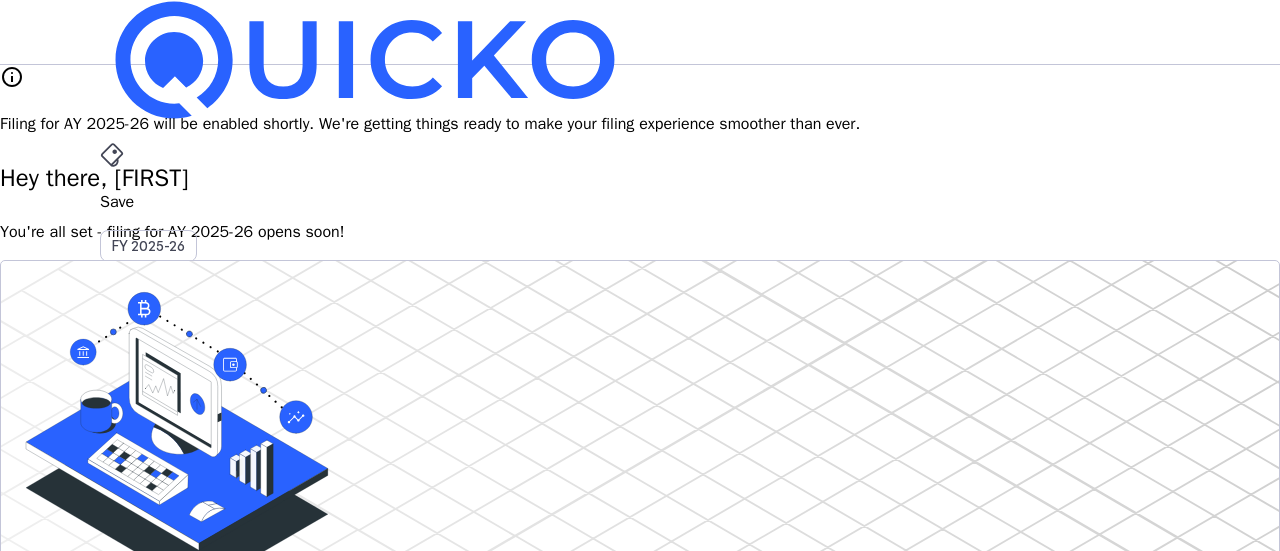 click on "arrow_drop_down" at bounding box center [112, 536] 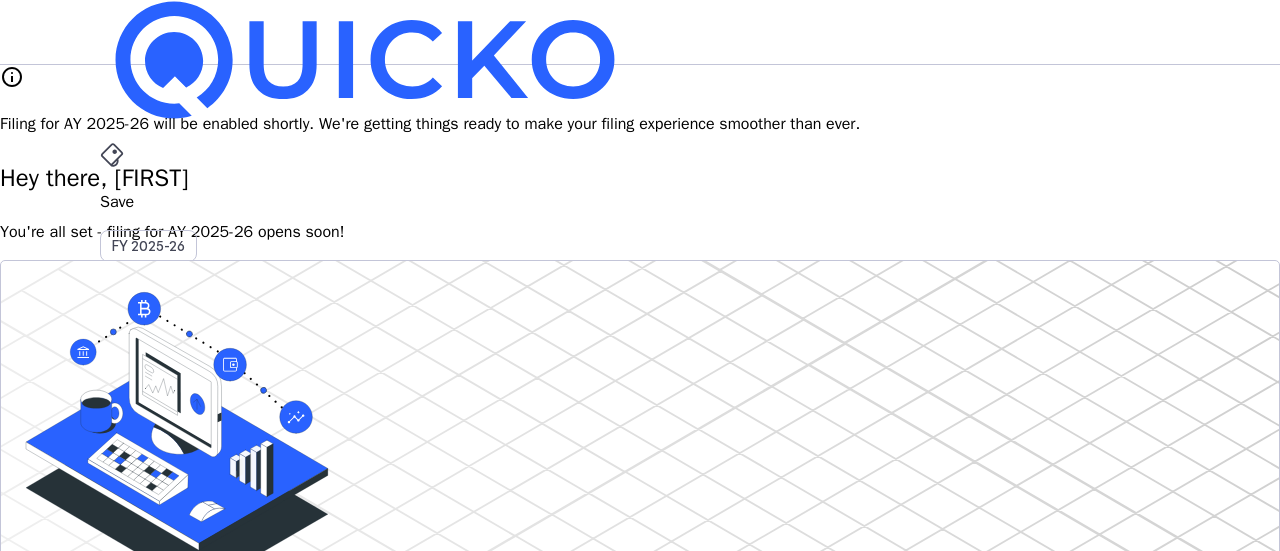 click at bounding box center [640, 3356] 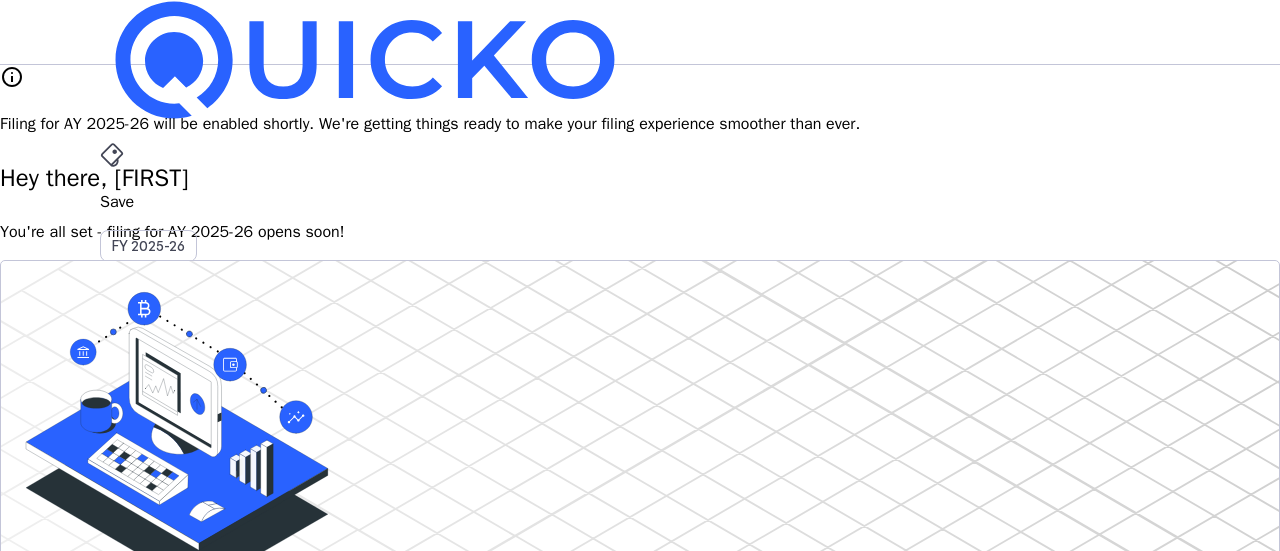 click on "Upgrade" at bounding box center [152, 623] 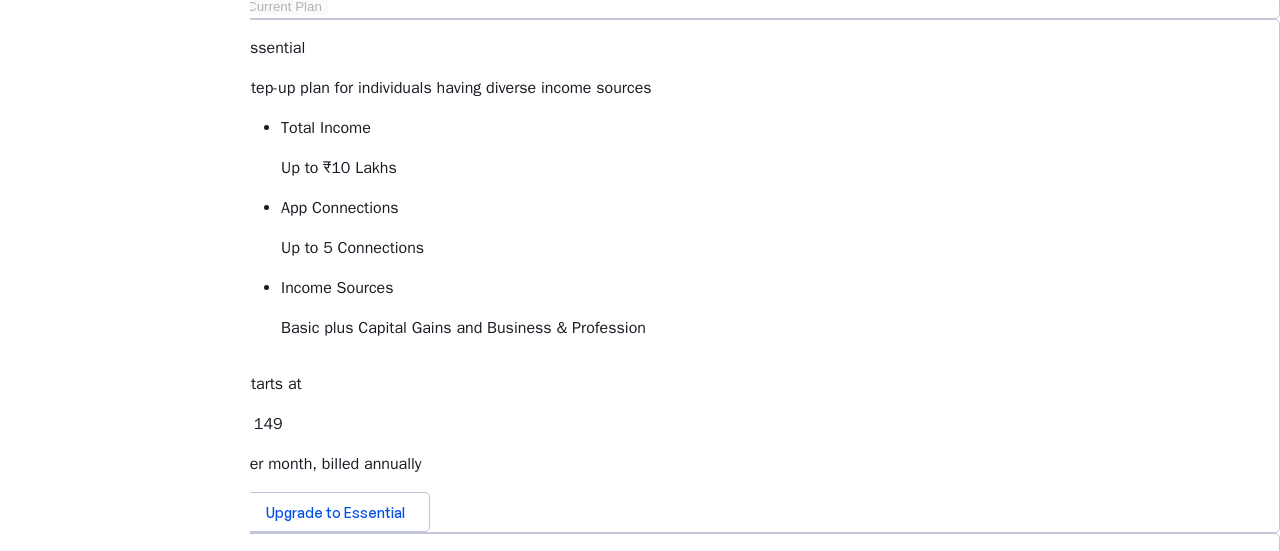 scroll, scrollTop: 812, scrollLeft: 0, axis: vertical 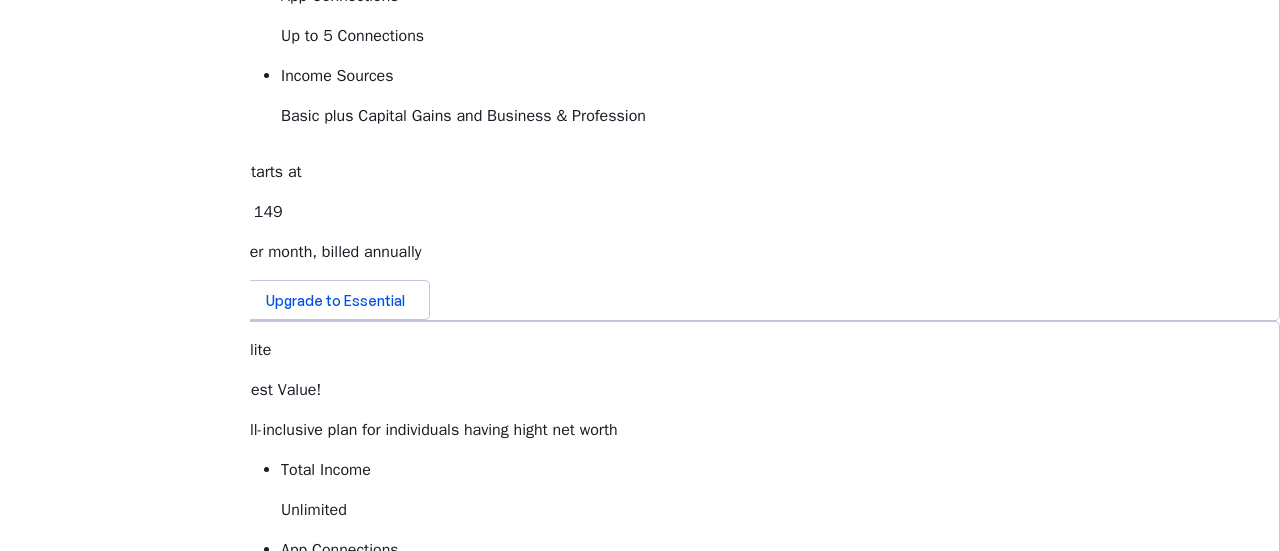 click on "What is the validity of the plan?" at bounding box center [760, 1130] 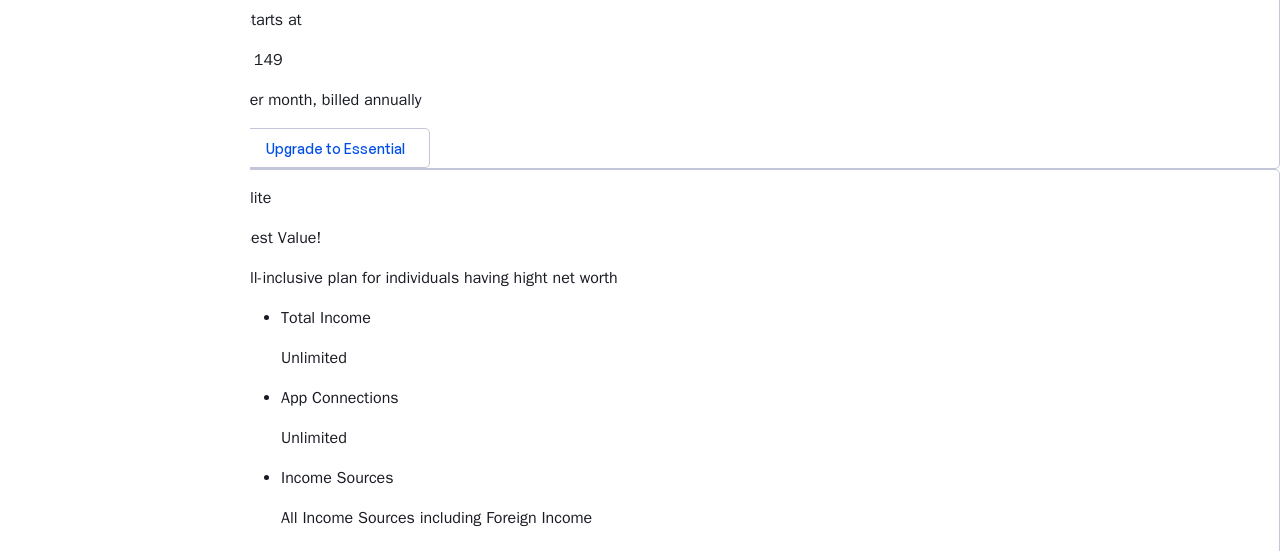 scroll, scrollTop: 968, scrollLeft: 0, axis: vertical 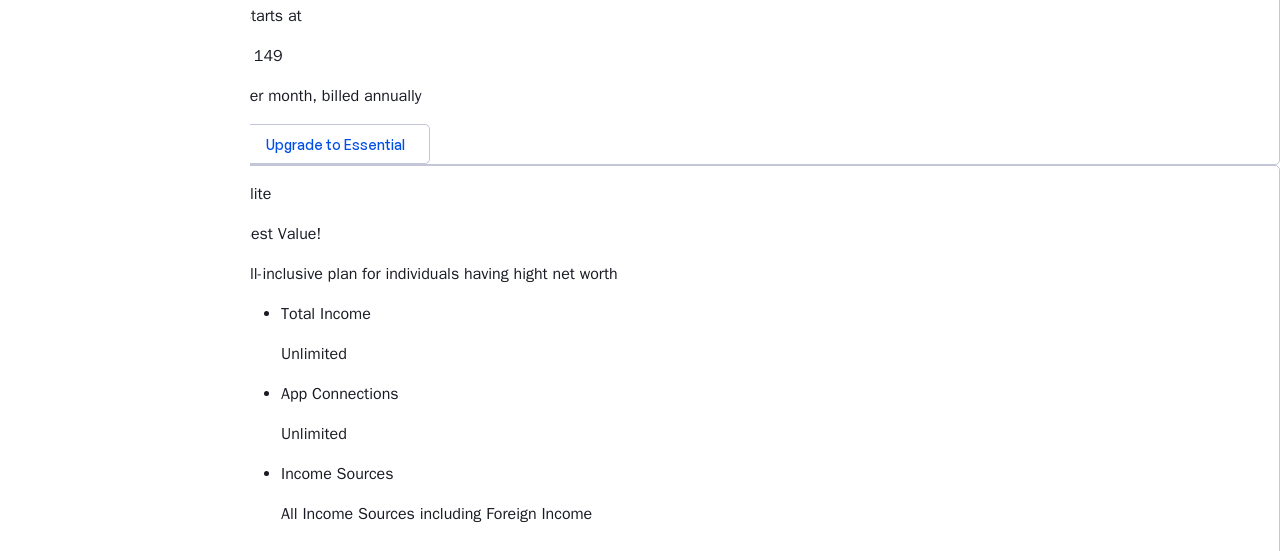 click on "What payments methods are supported?" at bounding box center [760, 974] 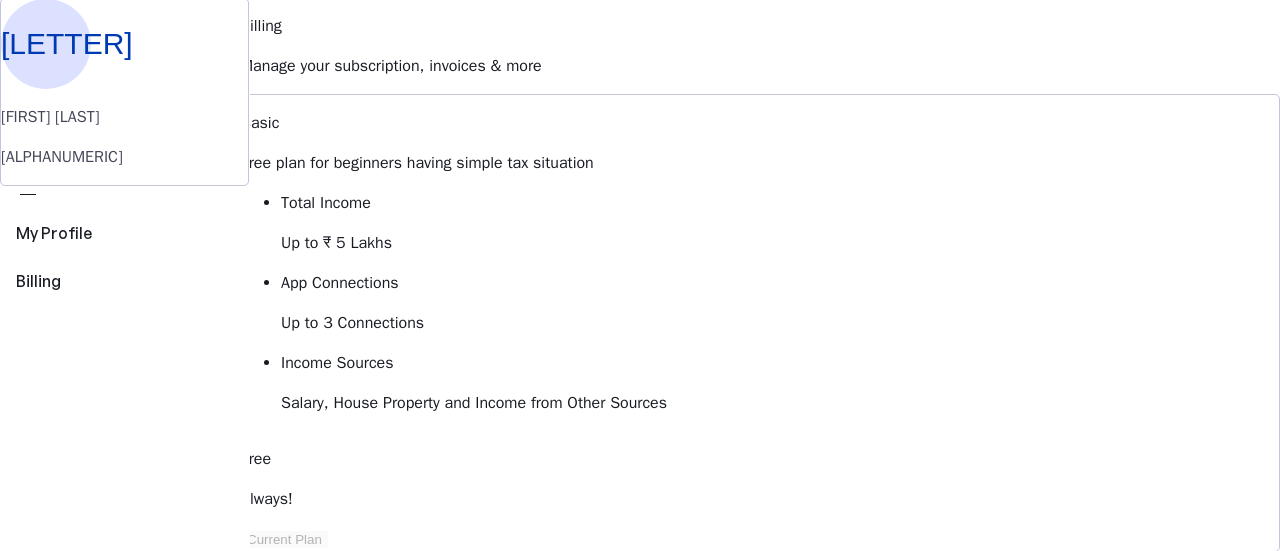 scroll, scrollTop: 0, scrollLeft: 0, axis: both 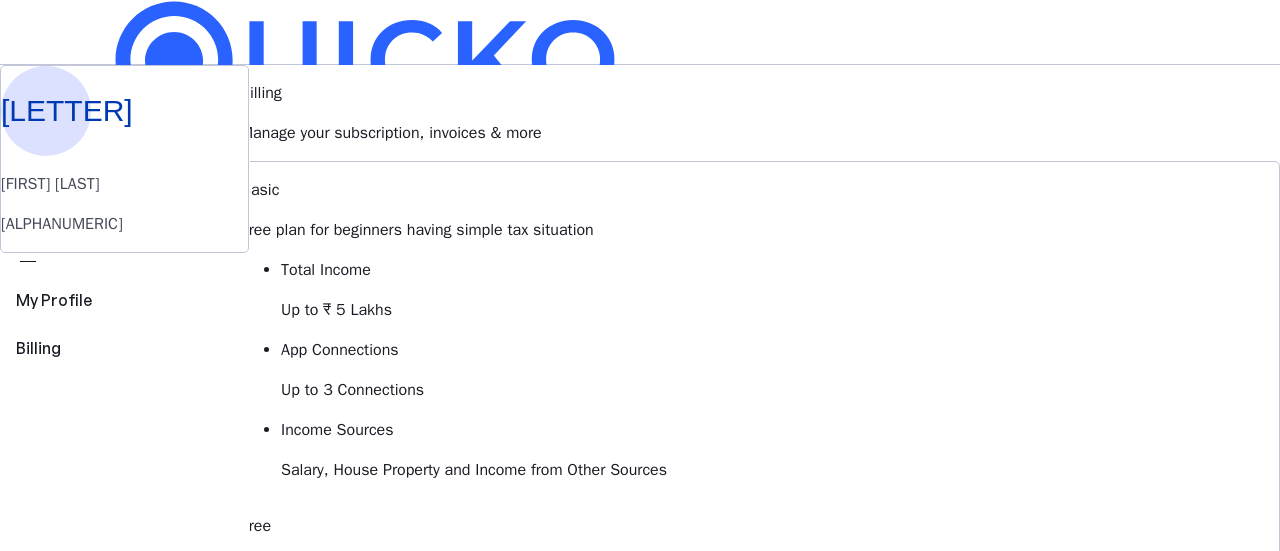 click on "[LETTER]" at bounding box center [116, 587] 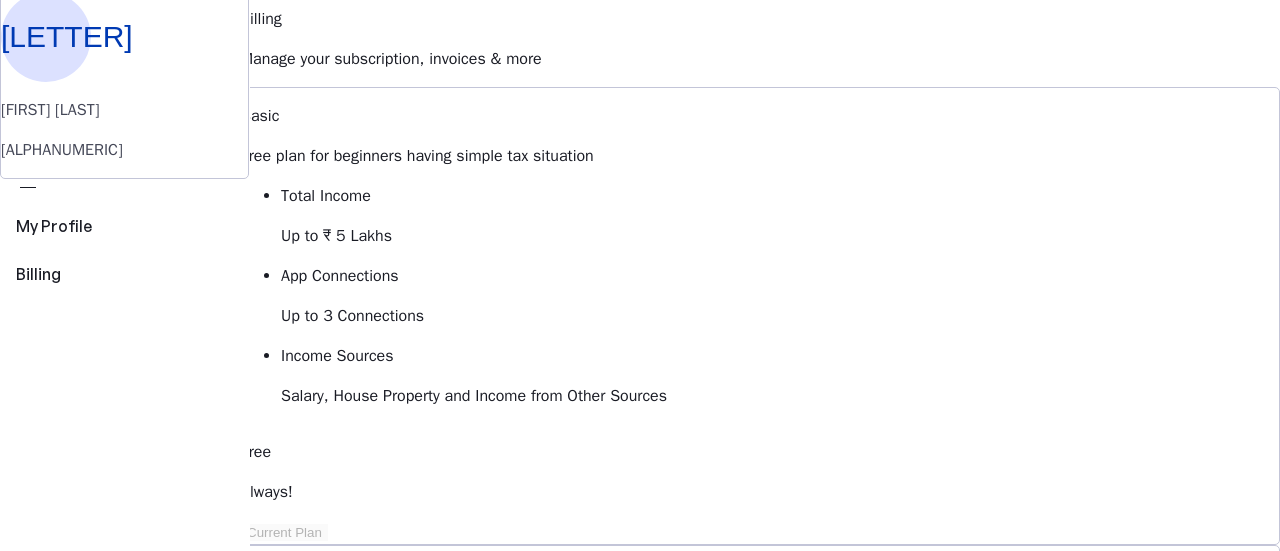 scroll, scrollTop: 100, scrollLeft: 0, axis: vertical 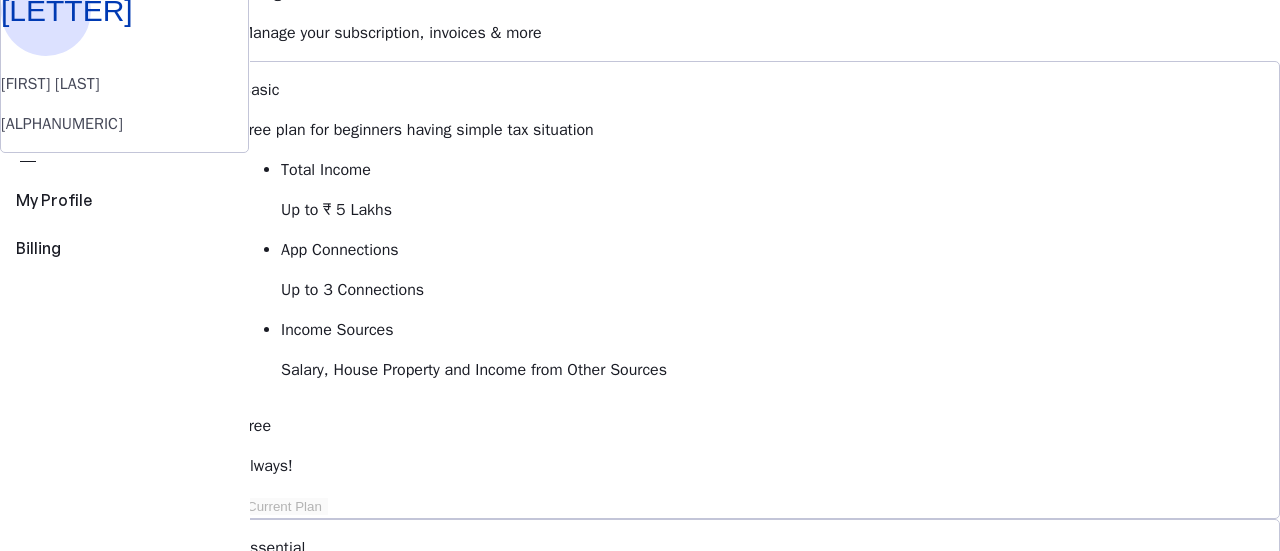 click on "Log Out" at bounding box center (63, 3068) 